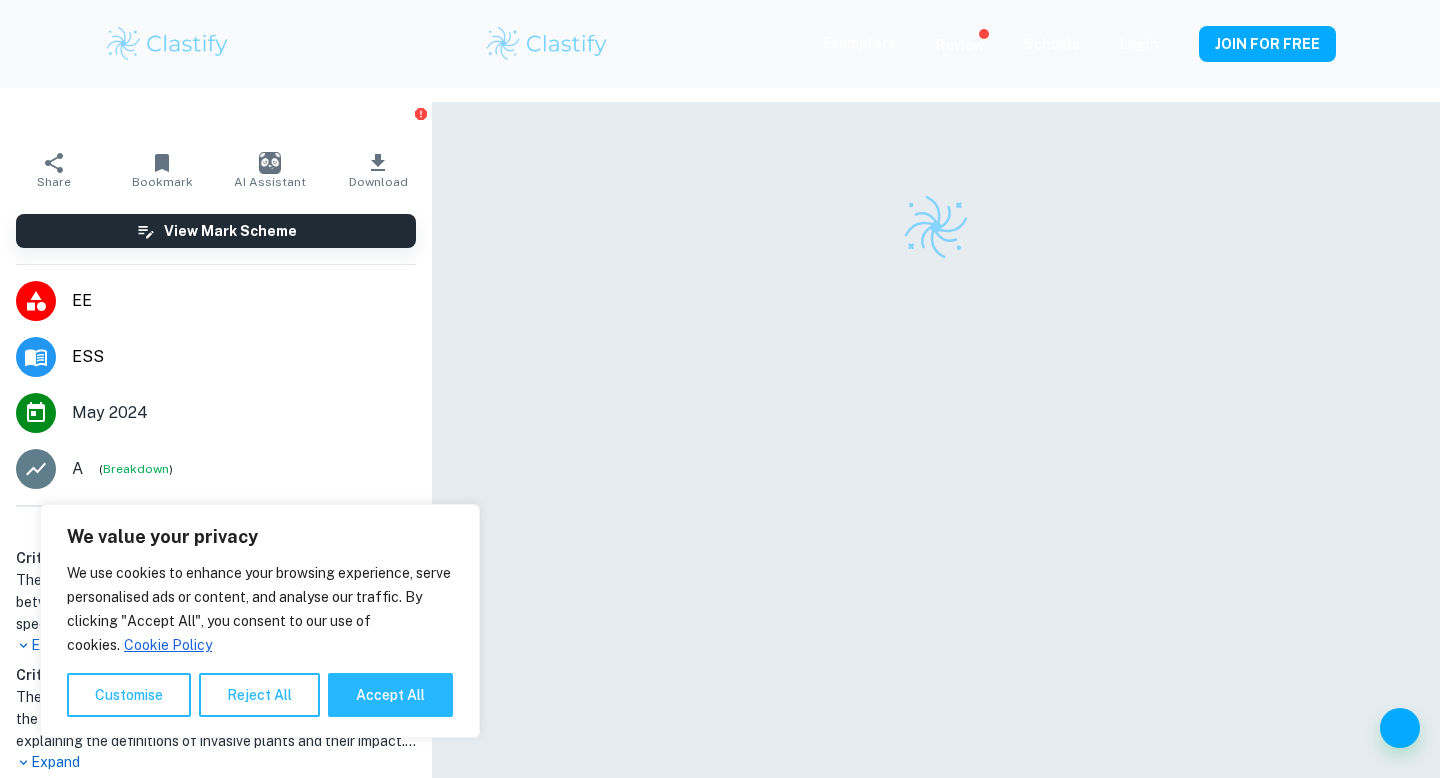 scroll, scrollTop: 0, scrollLeft: 0, axis: both 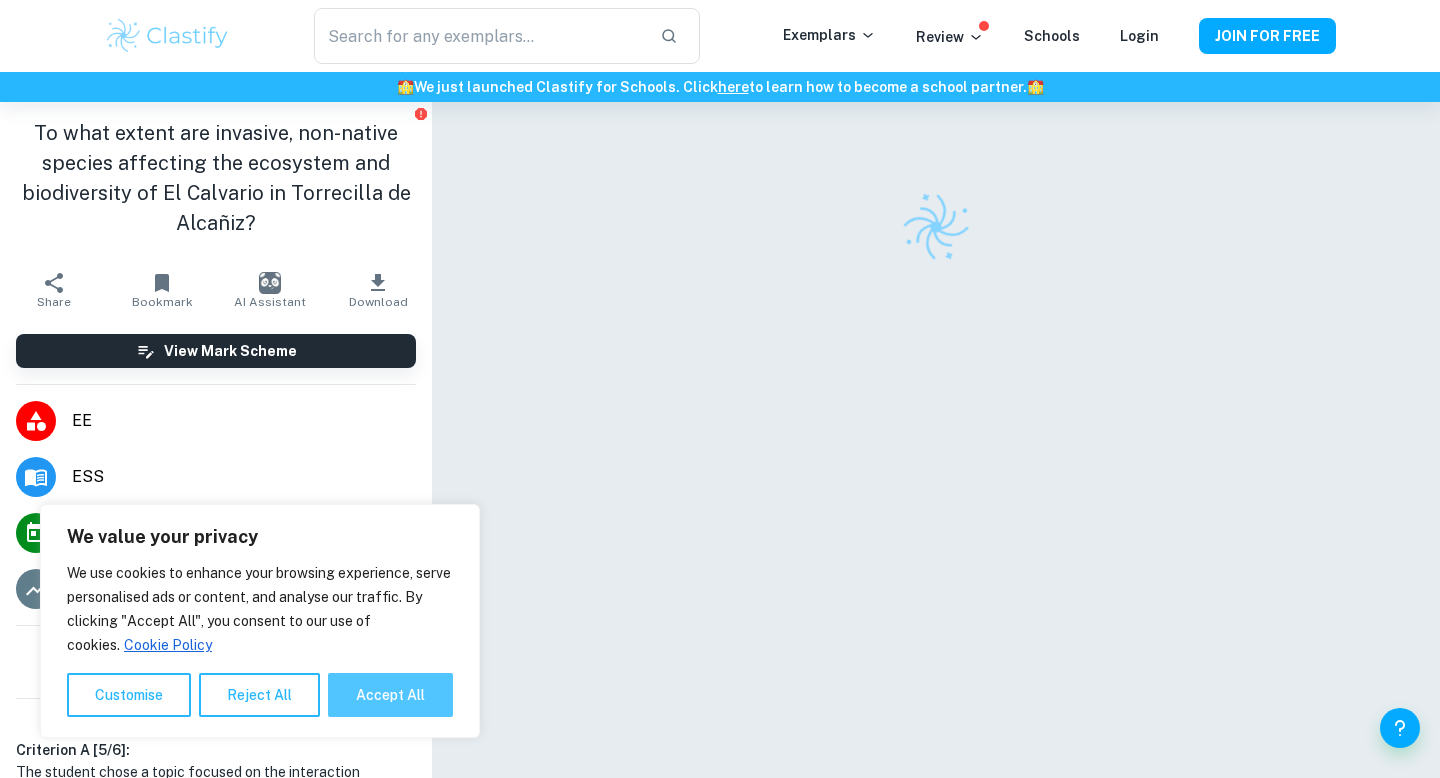 click on "Accept All" at bounding box center (390, 695) 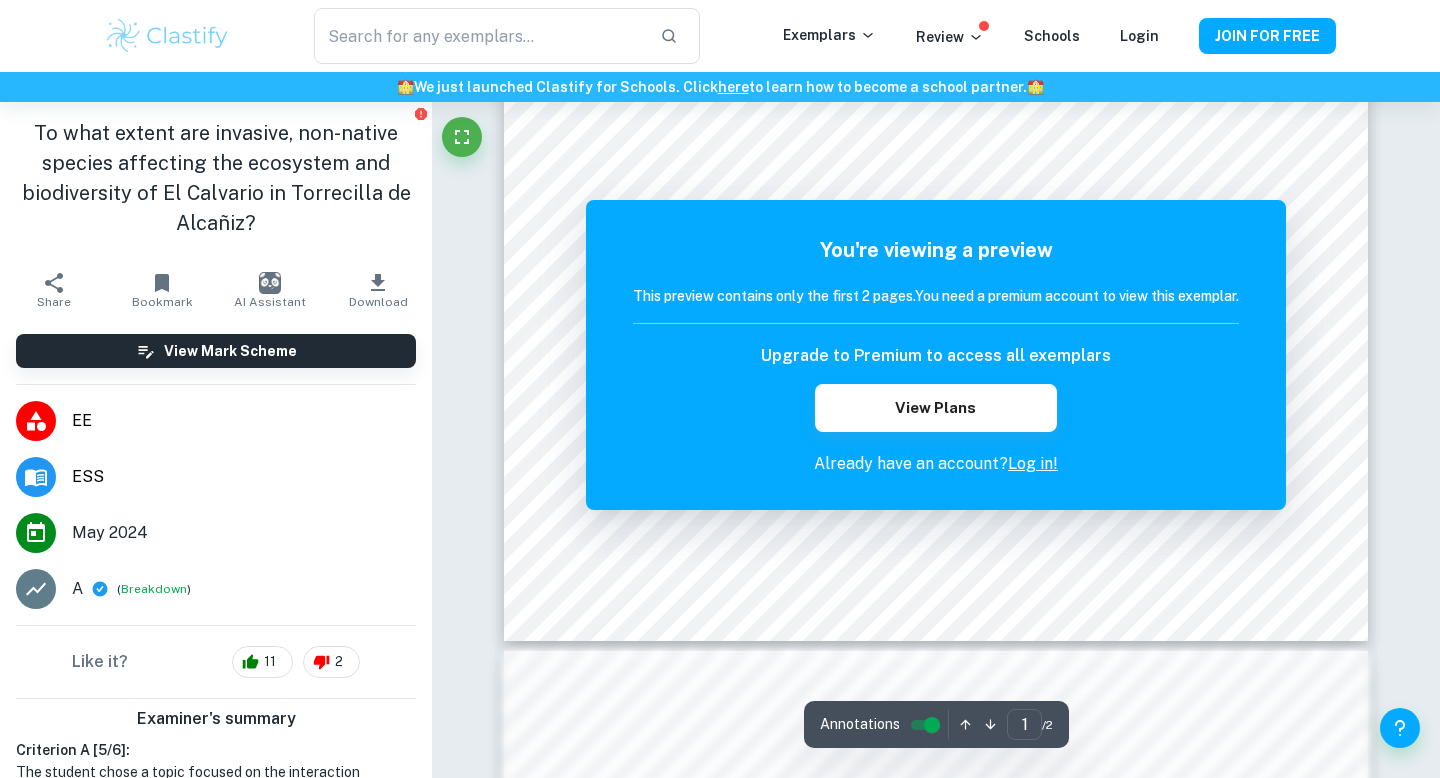 scroll, scrollTop: 812, scrollLeft: 0, axis: vertical 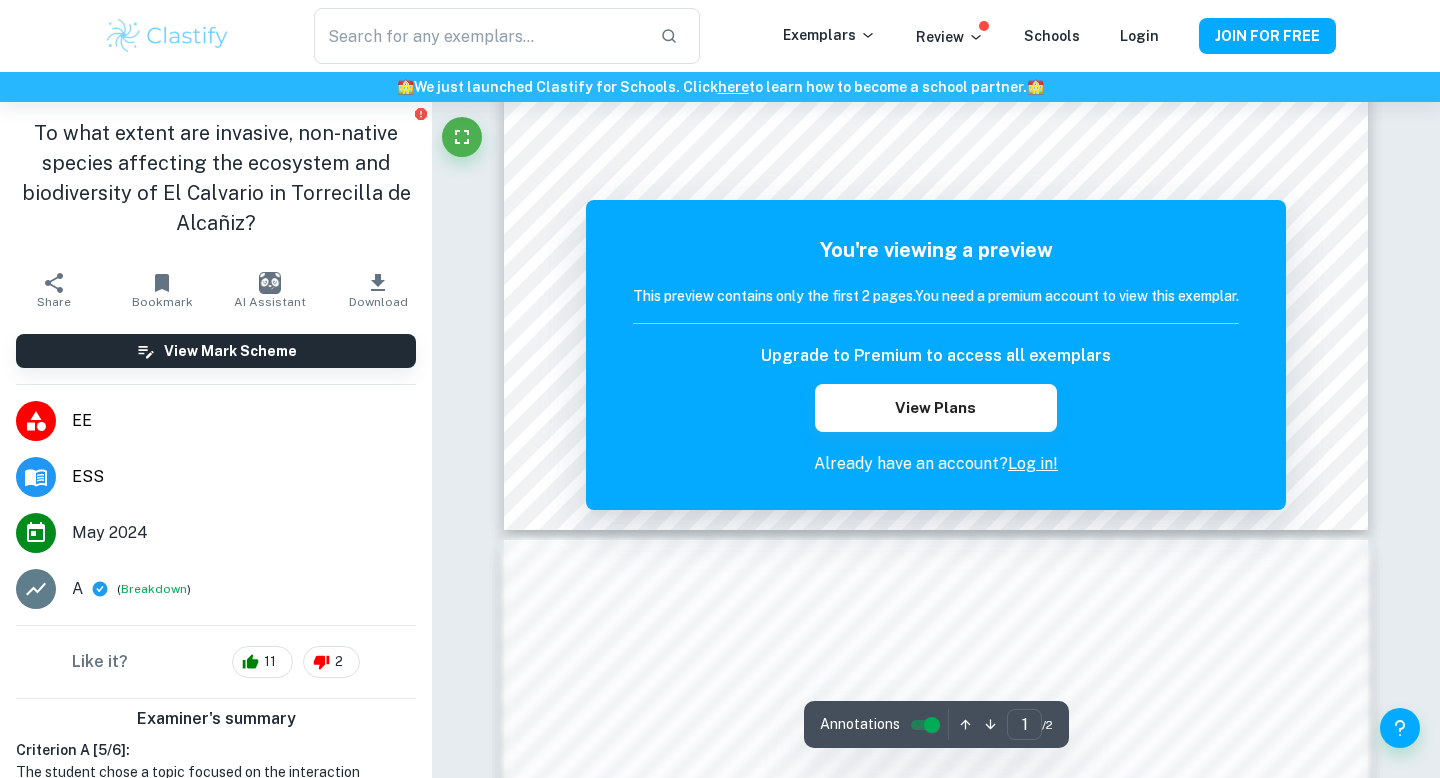 click on "Log in!" at bounding box center [1033, 463] 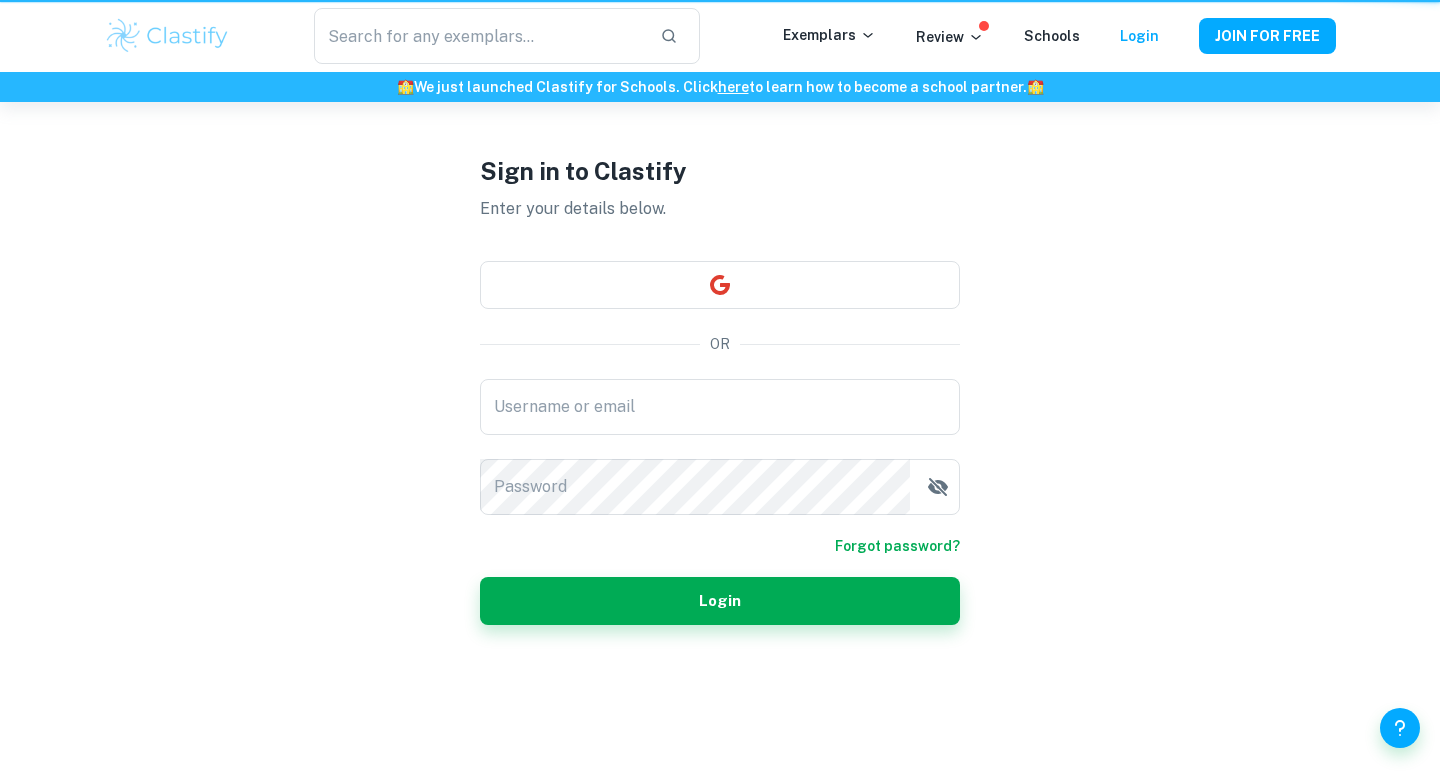 scroll, scrollTop: 0, scrollLeft: 0, axis: both 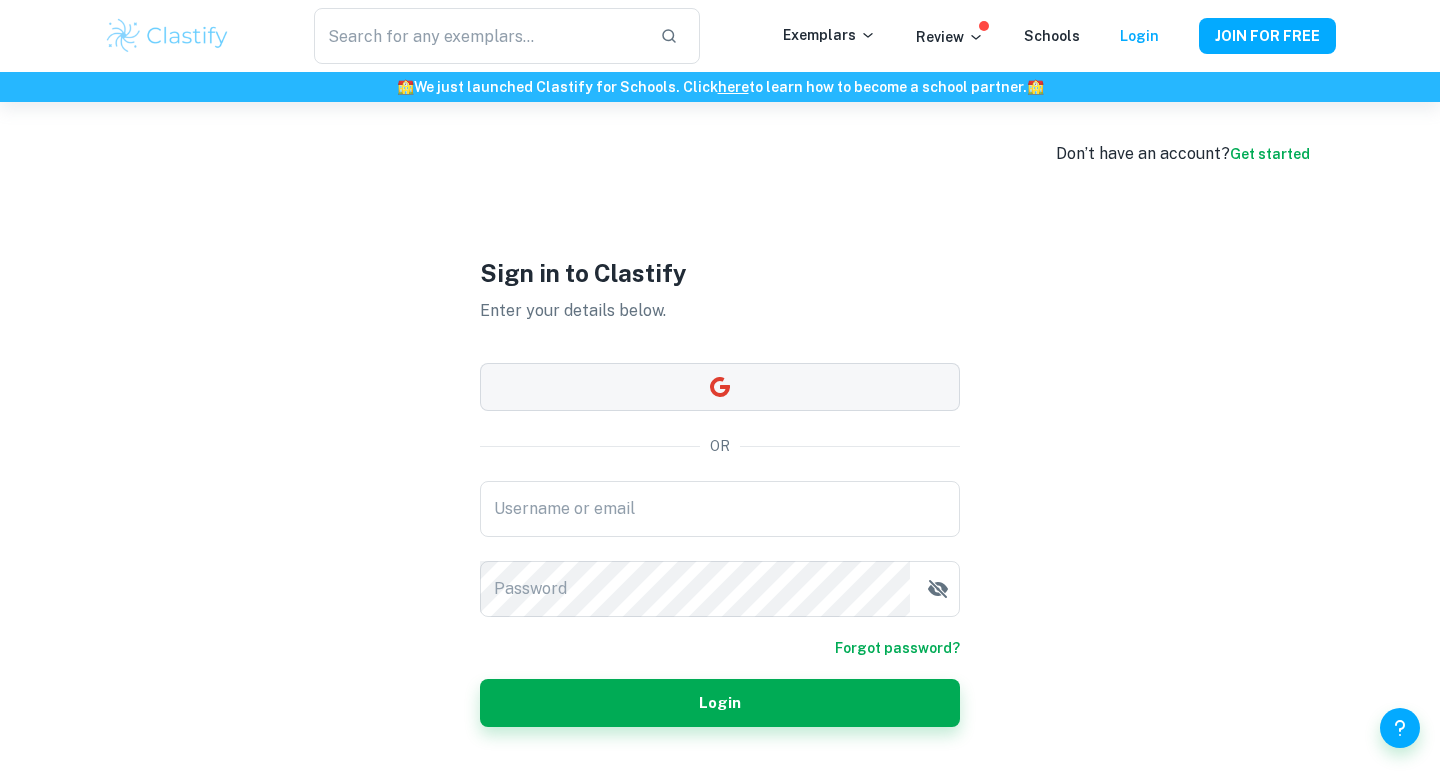 click at bounding box center (720, 387) 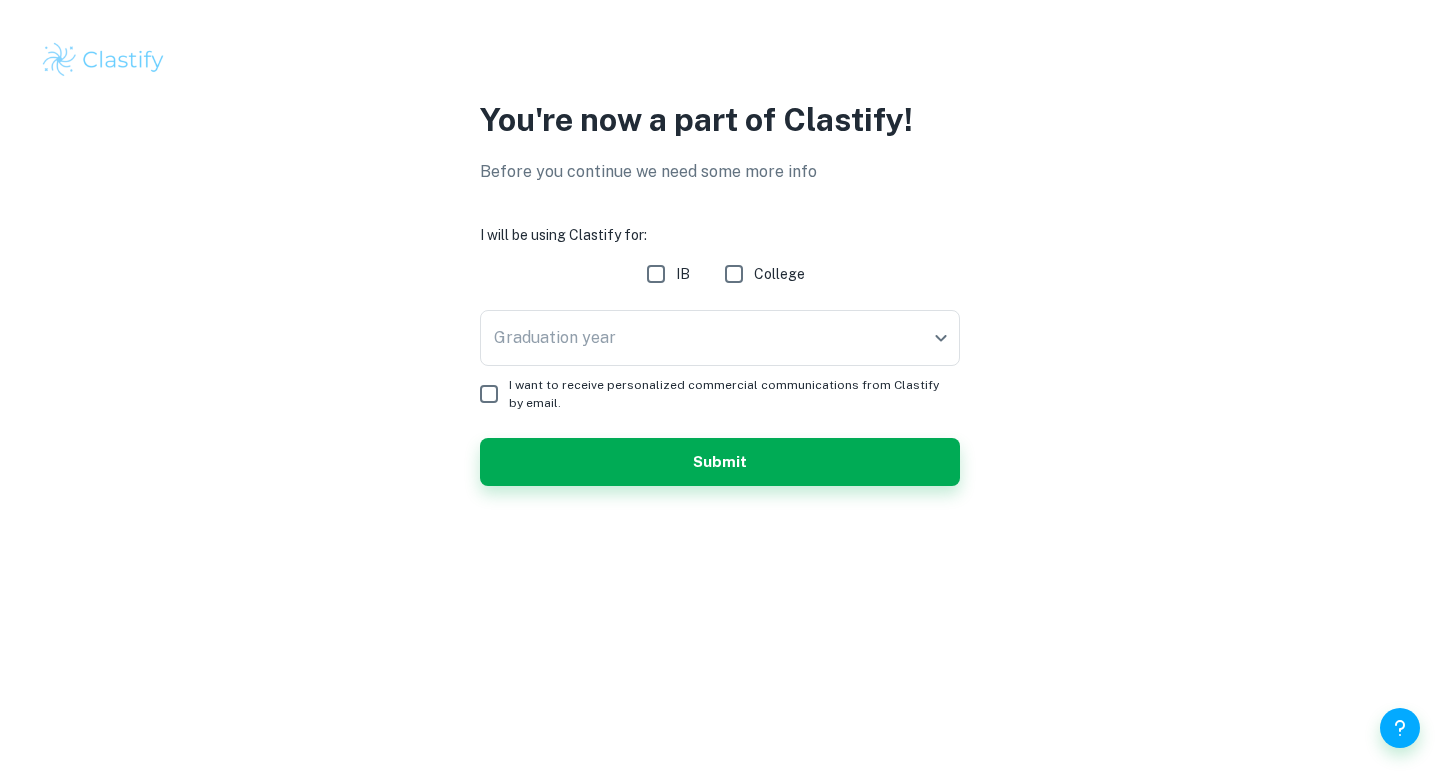 scroll, scrollTop: 0, scrollLeft: 0, axis: both 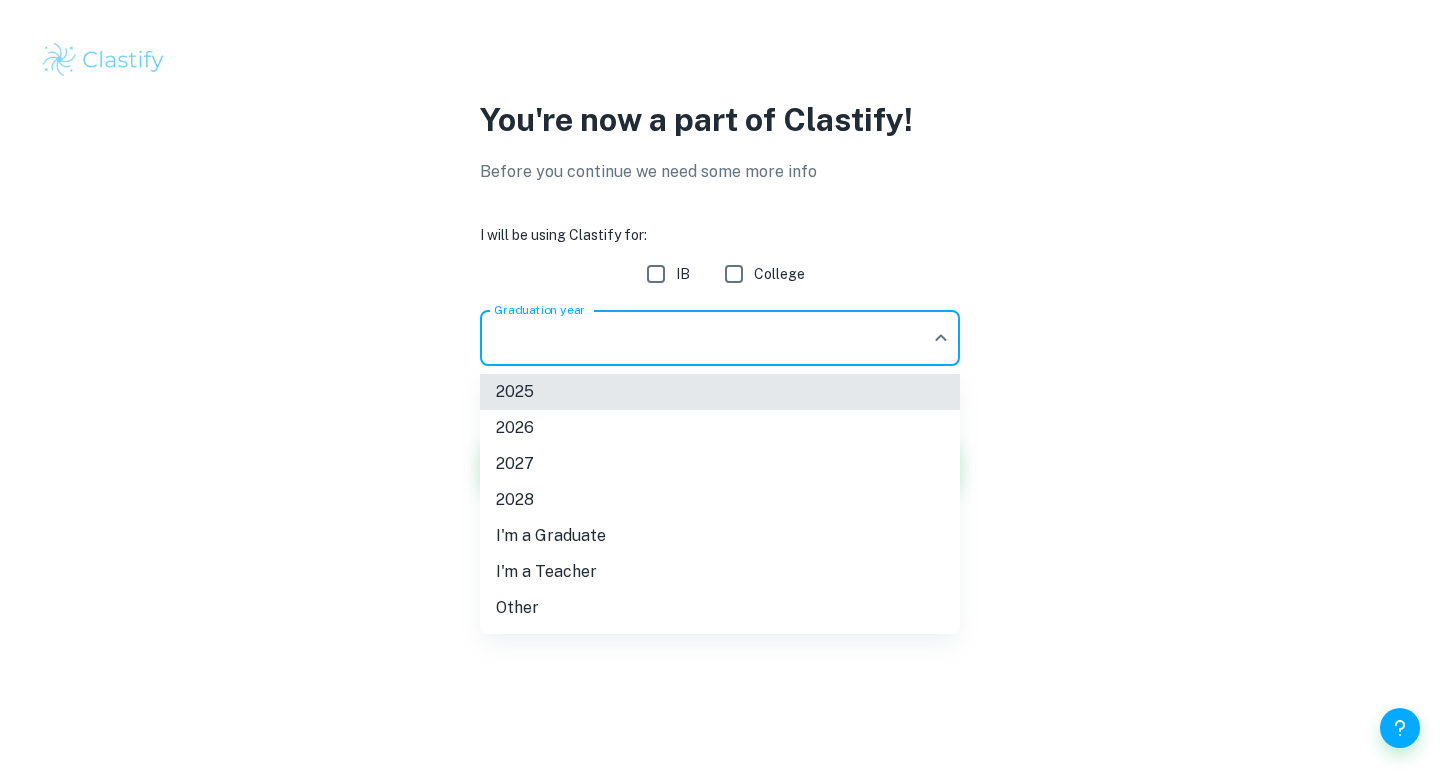 click on "We value your privacy We use cookies to enhance your browsing experience, serve personalised ads or content, and analyse our traffic. By clicking "Accept All", you consent to our use of cookies.   Cookie Policy Customise   Reject All   Accept All   Customise Consent Preferences   We use cookies to help you navigate efficiently and perform certain functions. You will find detailed information about all cookies under each consent category below. The cookies that are categorised as "Necessary" are stored on your browser as they are essential for enabling the basic functionalities of the site. ...  Show more For more information on how Google's third-party cookies operate and handle your data, see:   Google Privacy Policy Necessary Always Active Necessary cookies are required to enable the basic features of this site, such as providing secure log-in or adjusting your consent preferences. These cookies do not store any personally identifiable data. Functional Analytics Performance Advertisement Uncategorised" at bounding box center [720, 389] 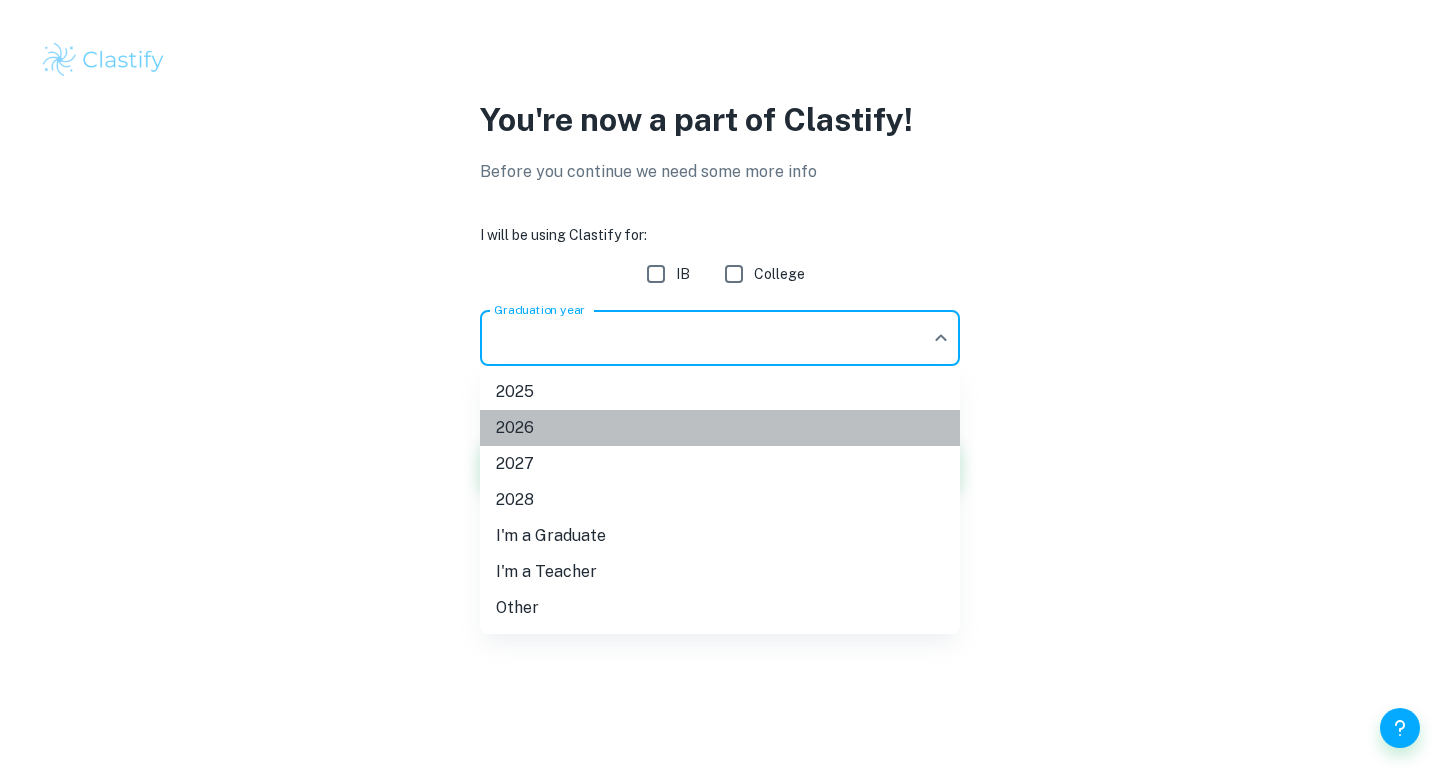 click on "2026" at bounding box center [720, 428] 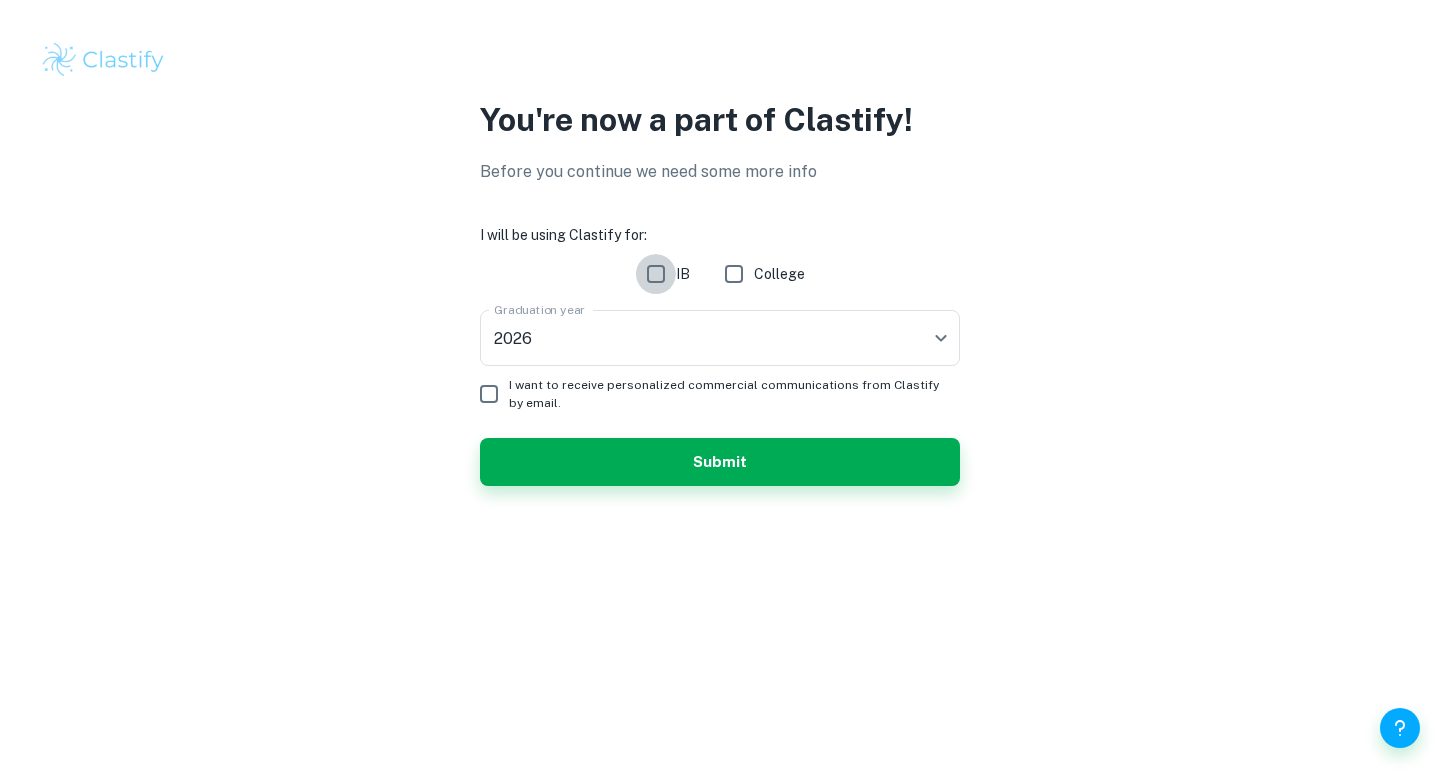 click on "IB" at bounding box center (656, 274) 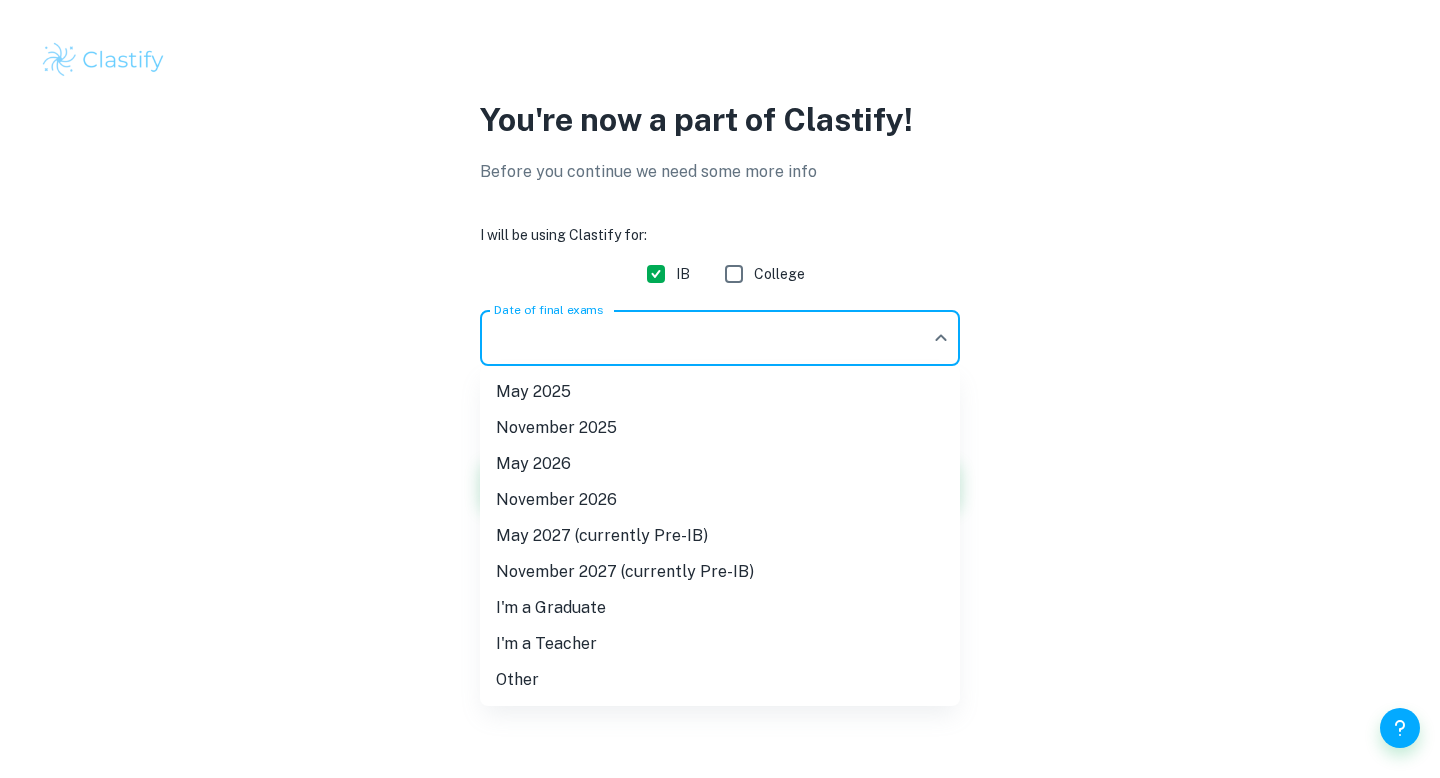 click on "We value your privacy We use cookies to enhance your browsing experience, serve personalised ads or content, and analyse our traffic. By clicking "Accept All", you consent to our use of cookies.   Cookie Policy Customise   Reject All   Accept All   Customise Consent Preferences   We use cookies to help you navigate efficiently and perform certain functions. You will find detailed information about all cookies under each consent category below. The cookies that are categorised as "Necessary" are stored on your browser as they are essential for enabling the basic functionalities of the site. ...  Show more For more information on how Google's third-party cookies operate and handle your data, see:   Google Privacy Policy Necessary Always Active Necessary cookies are required to enable the basic features of this site, such as providing secure log-in or adjusting your consent preferences. These cookies do not store any personally identifiable data. Functional Analytics Performance Advertisement Uncategorised" at bounding box center [720, 389] 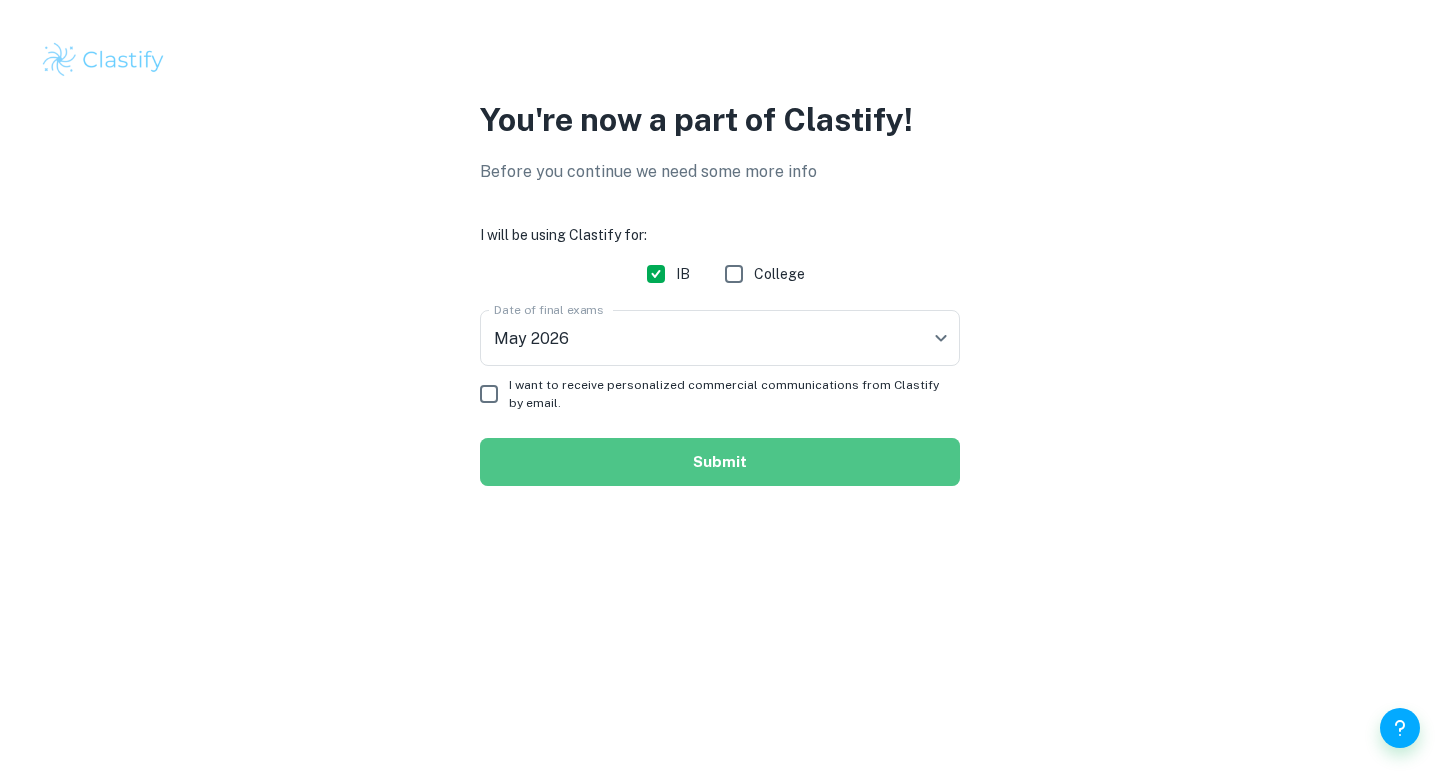 click on "Submit" at bounding box center [720, 462] 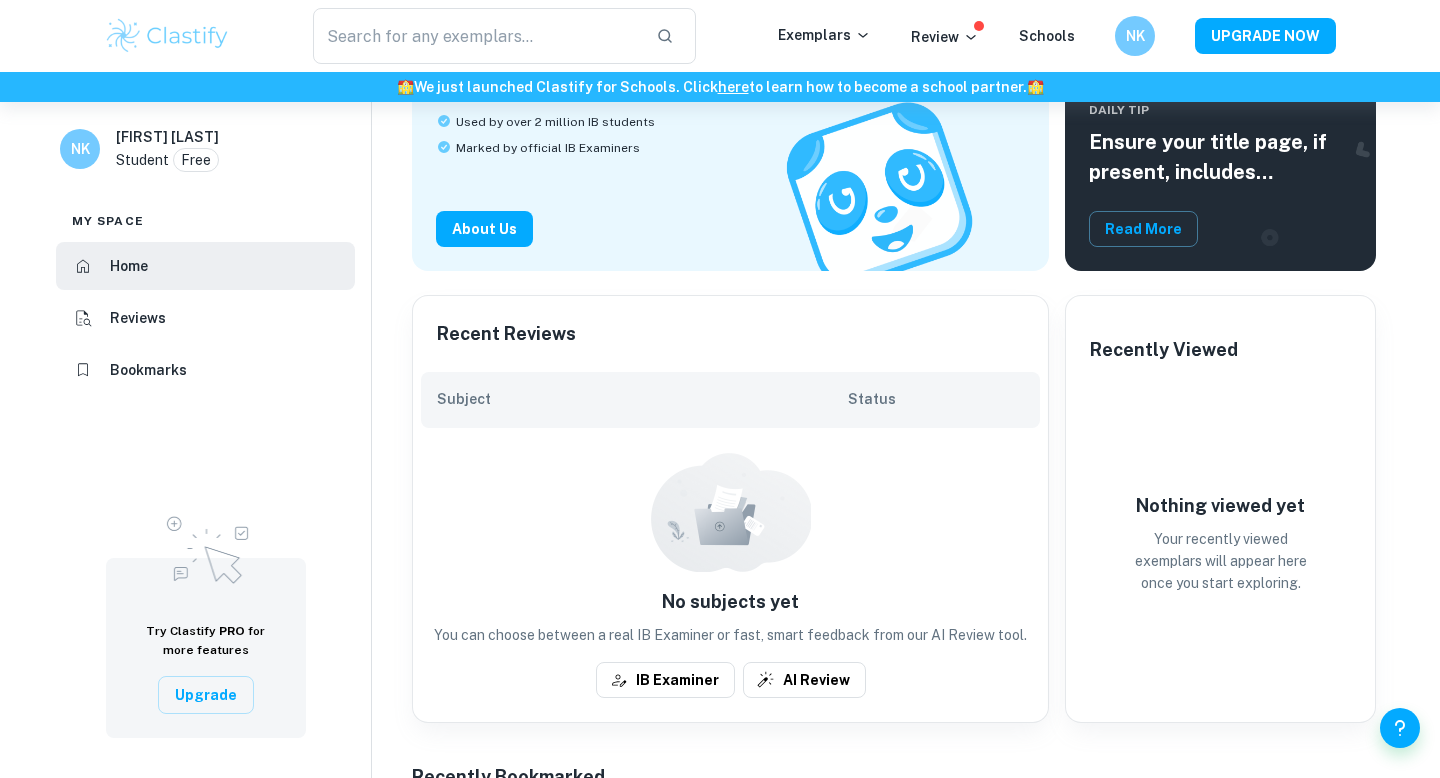 scroll, scrollTop: 228, scrollLeft: 0, axis: vertical 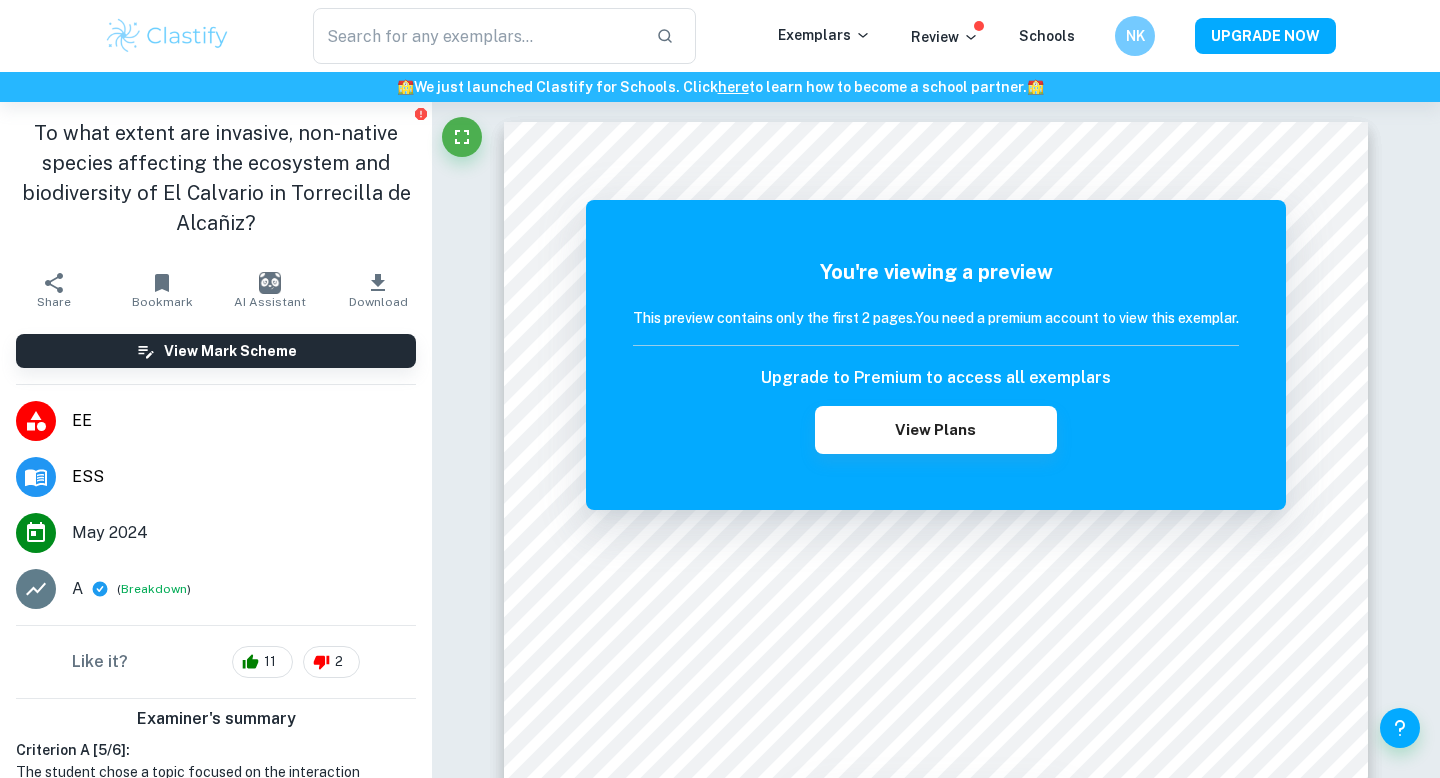 click 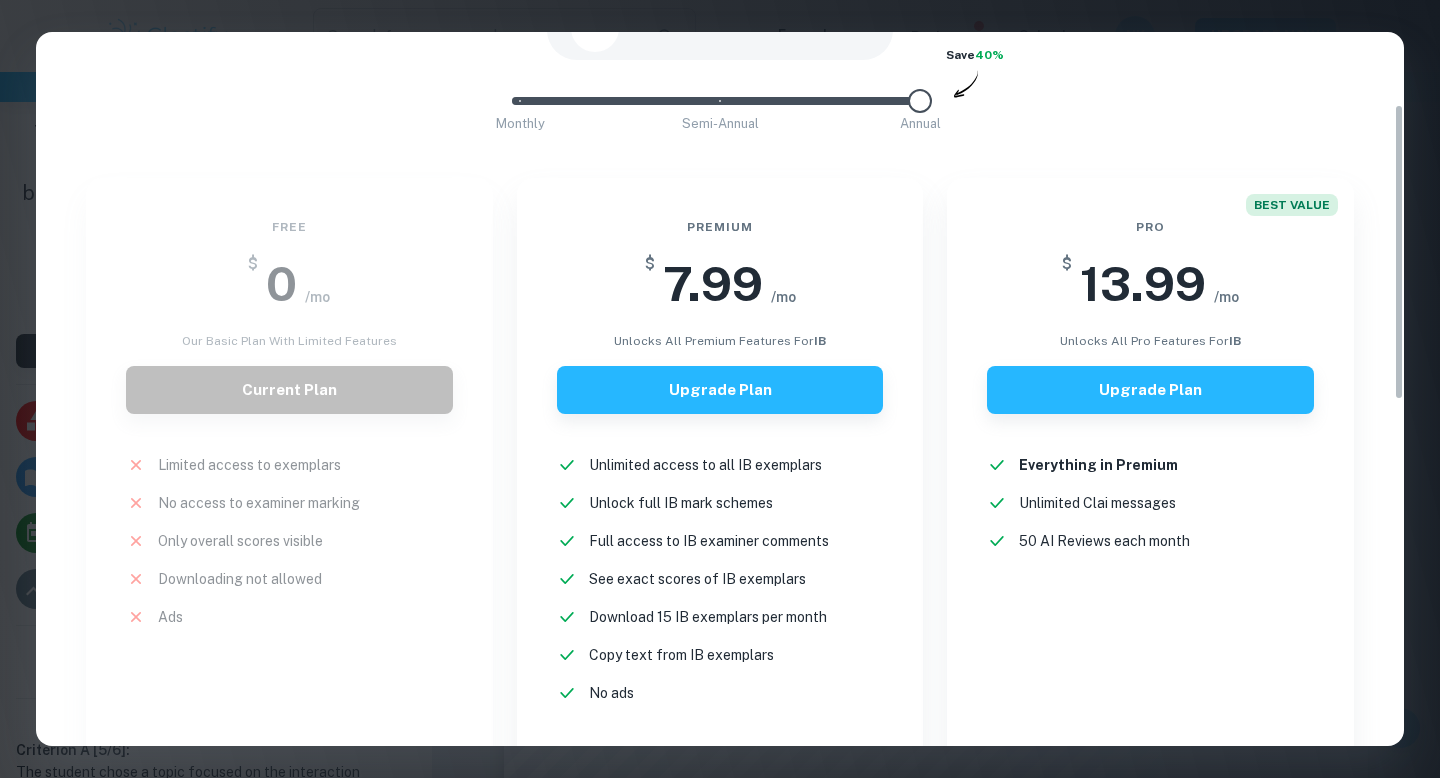 scroll, scrollTop: 0, scrollLeft: 0, axis: both 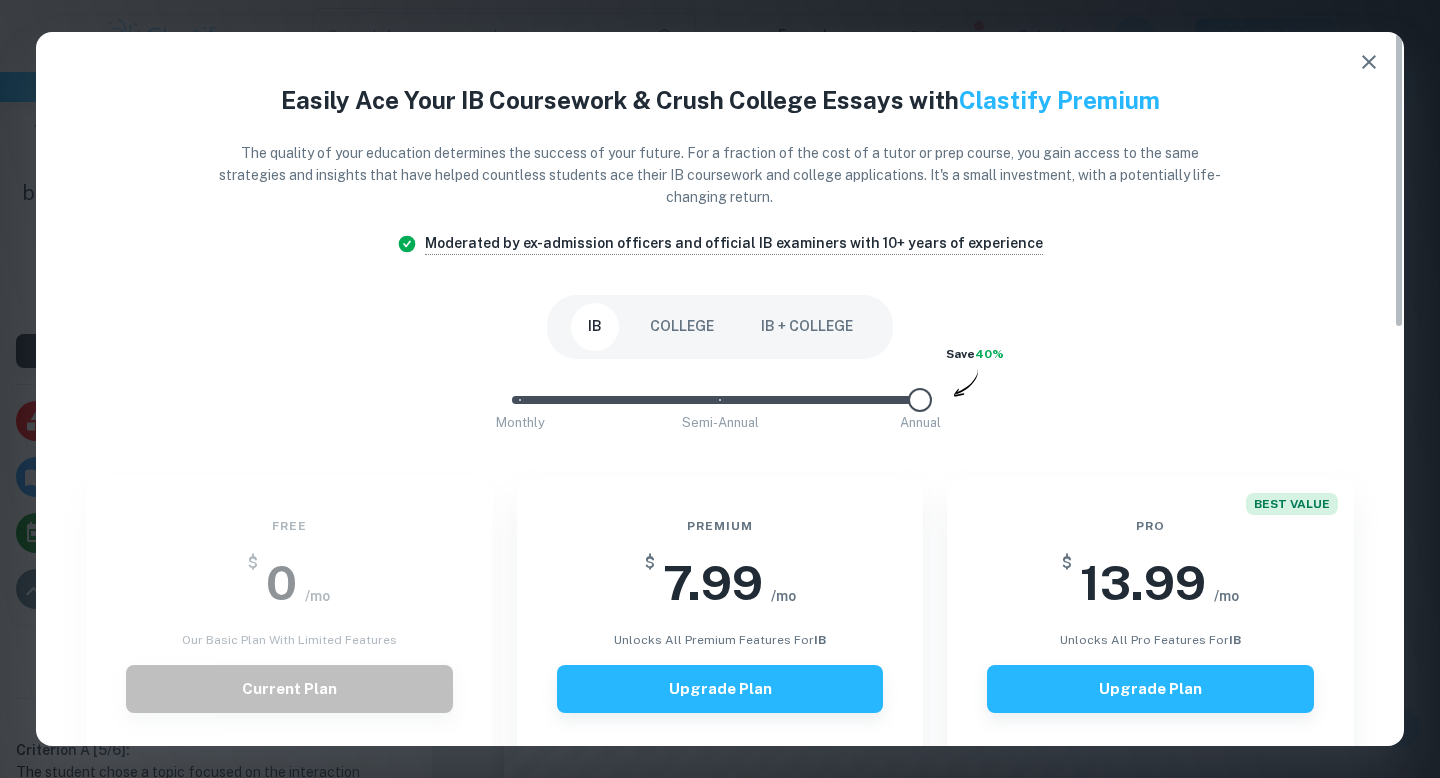 click on "COLLEGE" at bounding box center (682, 327) 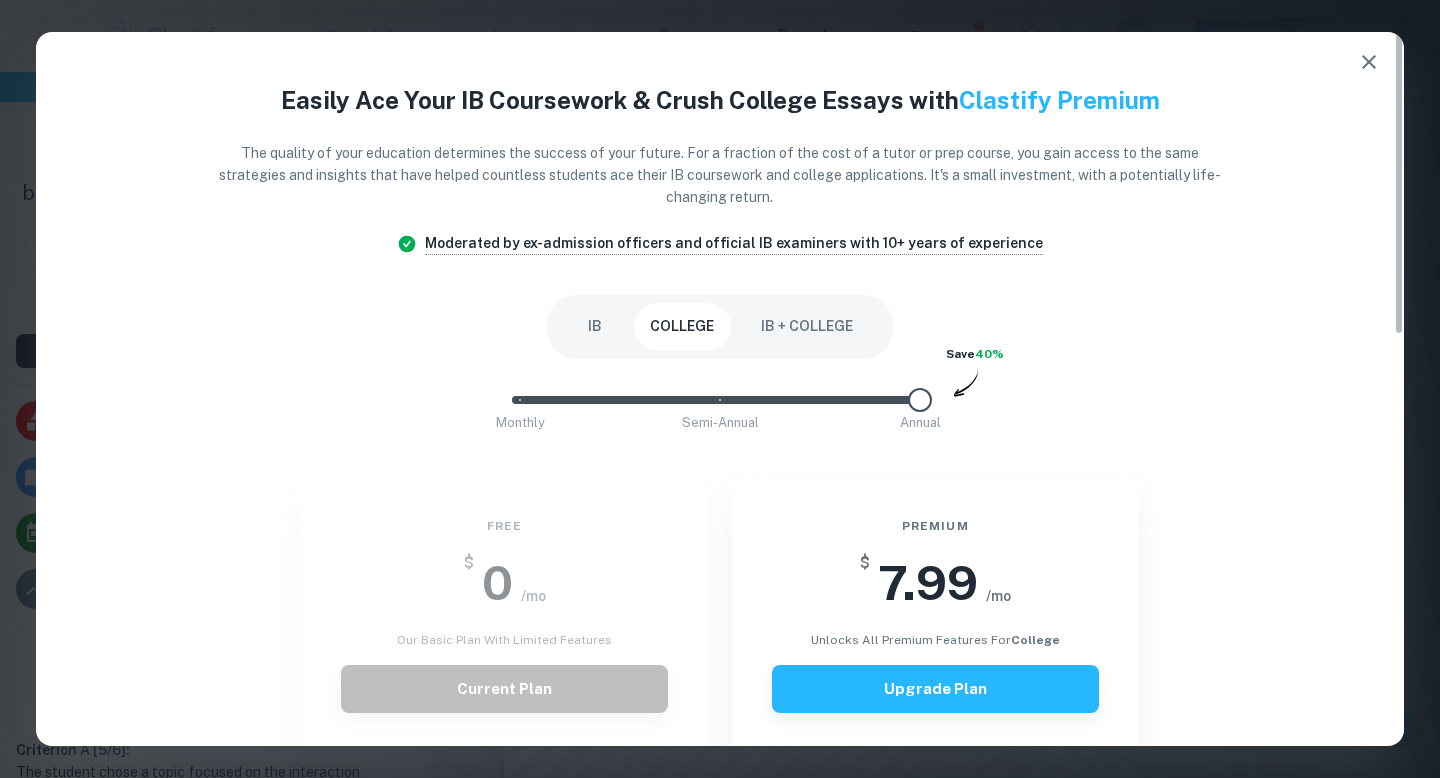 click on "IB + COLLEGE" at bounding box center (807, 327) 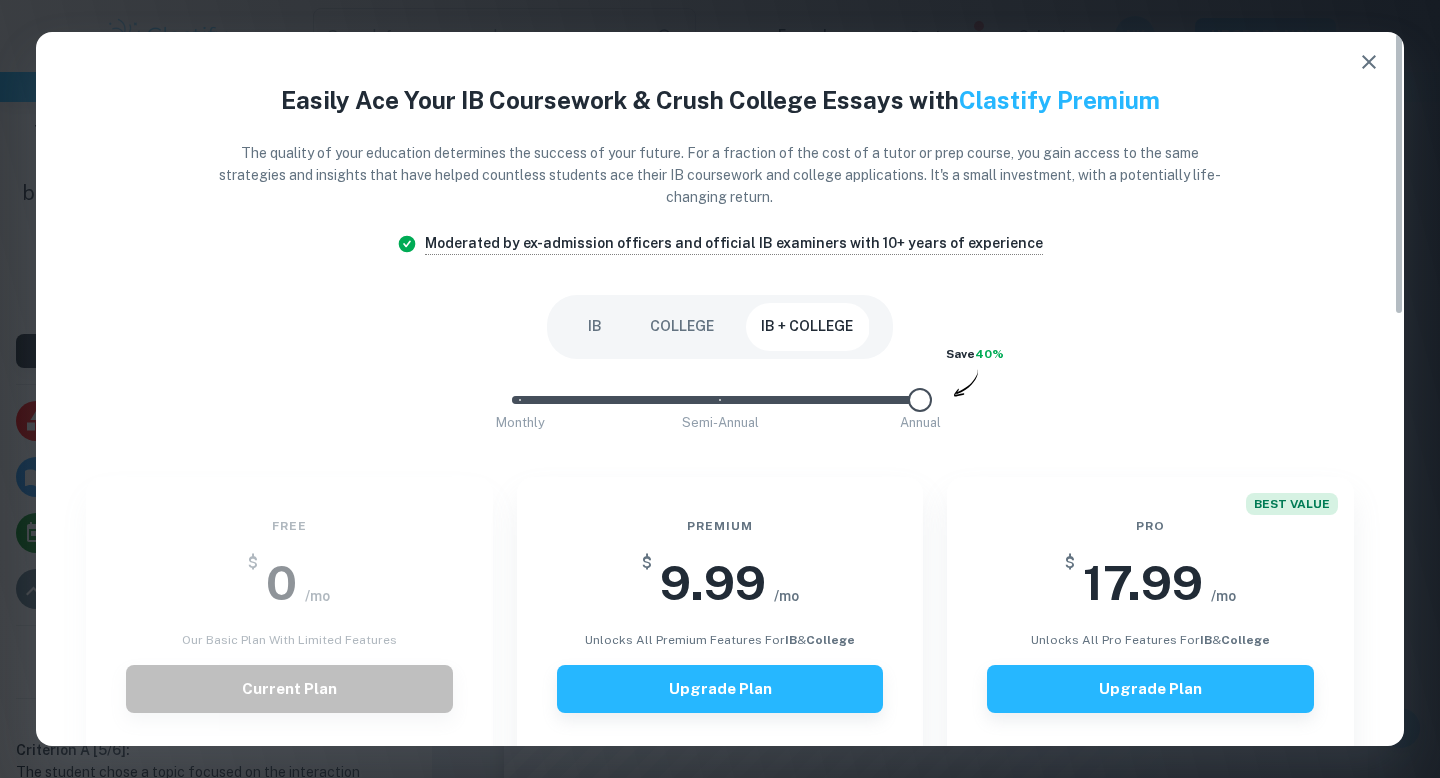 click on "IB" at bounding box center [595, 327] 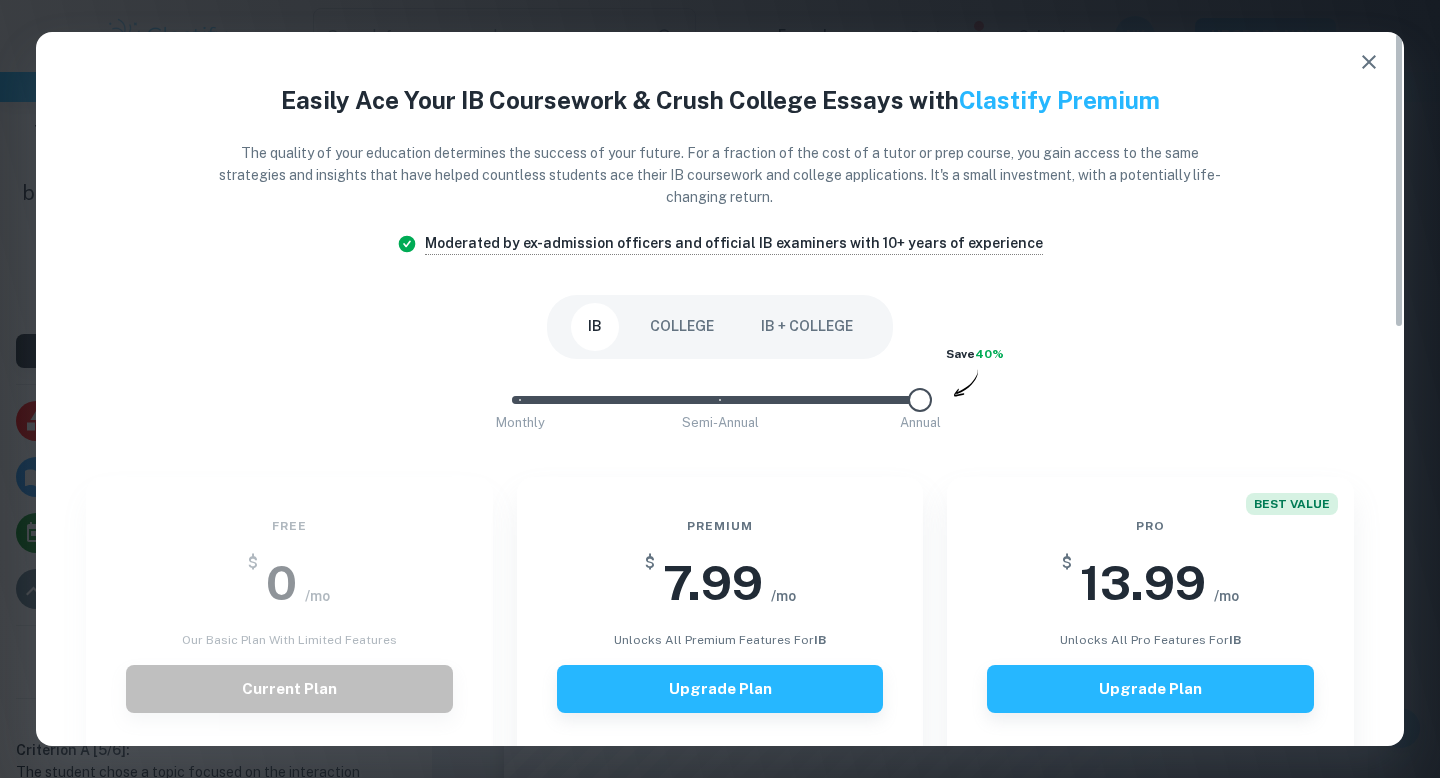 click at bounding box center [1369, 62] 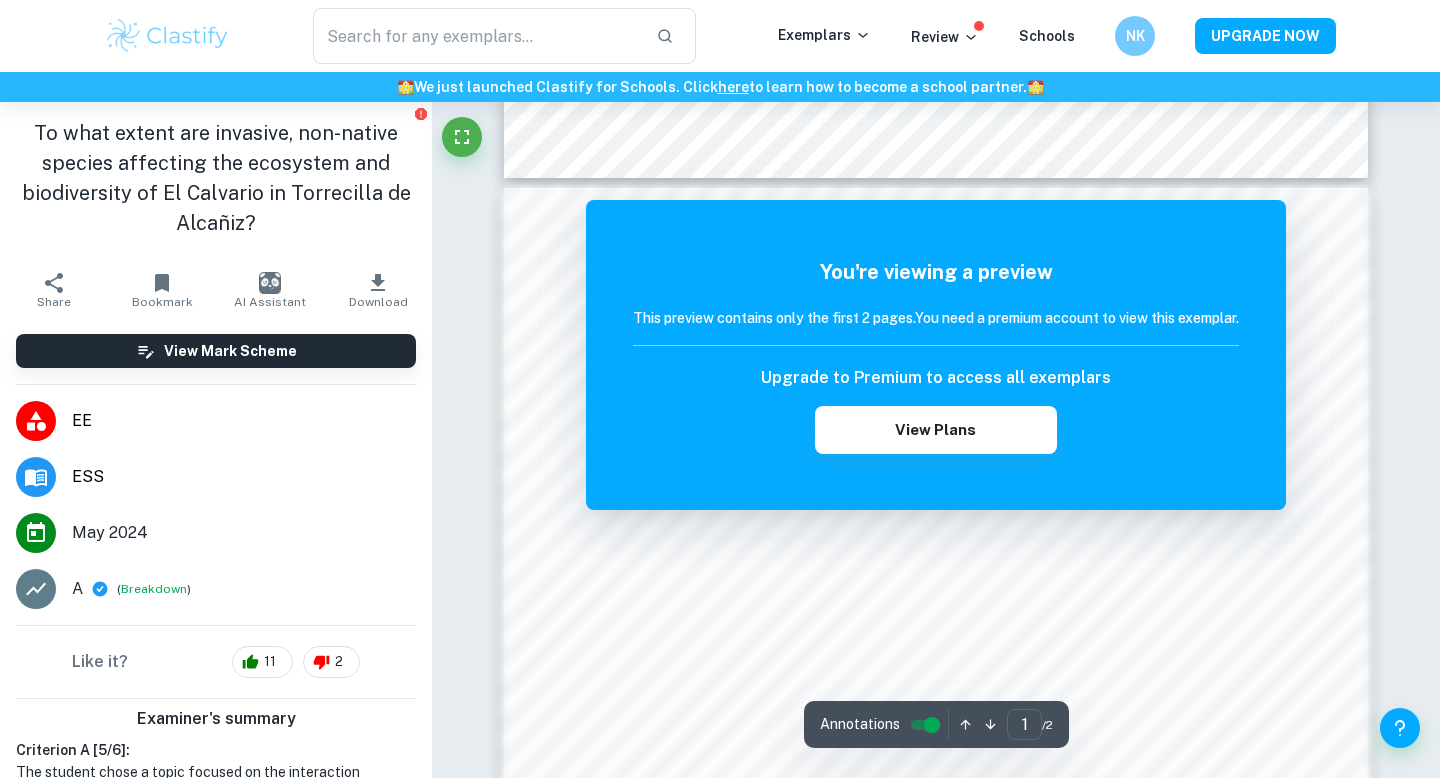 scroll, scrollTop: 1181, scrollLeft: 0, axis: vertical 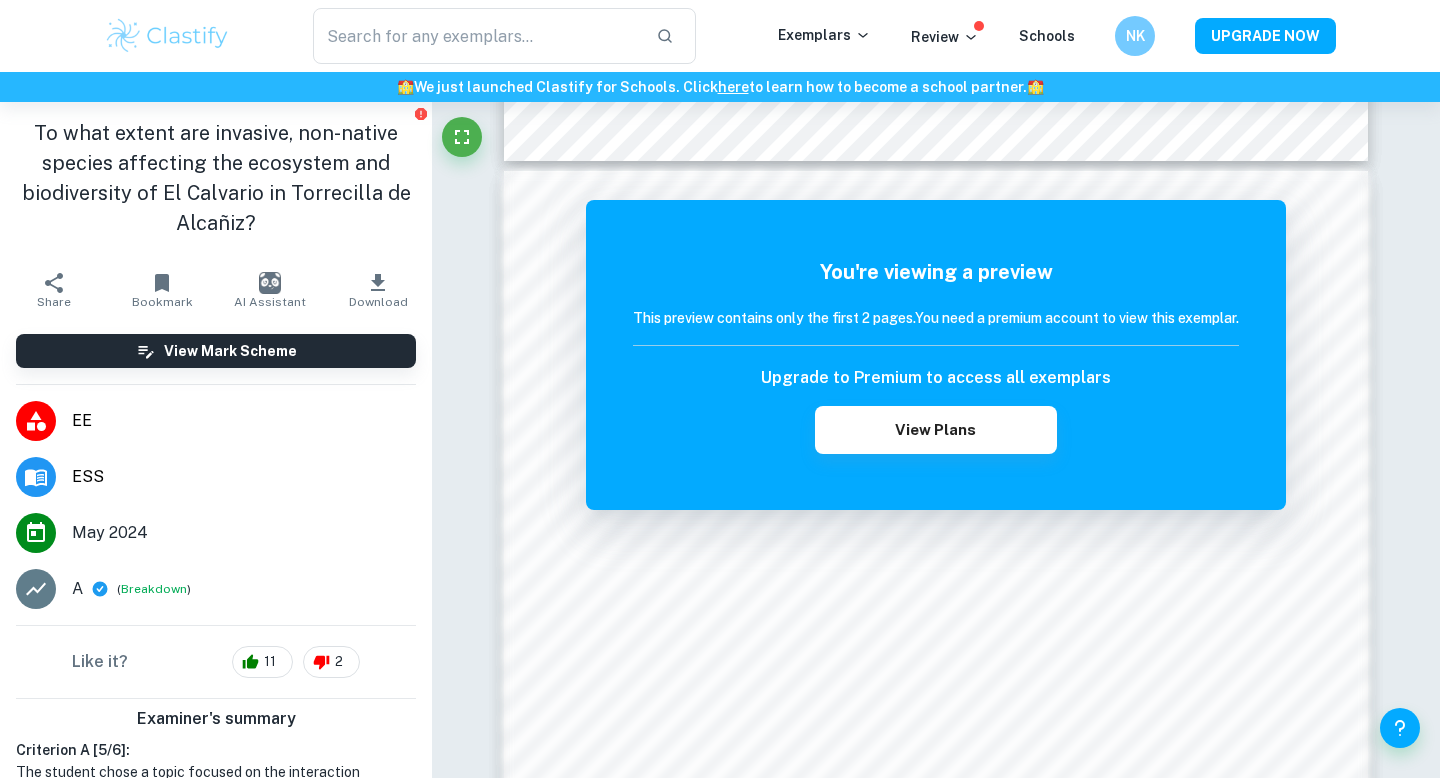 type 